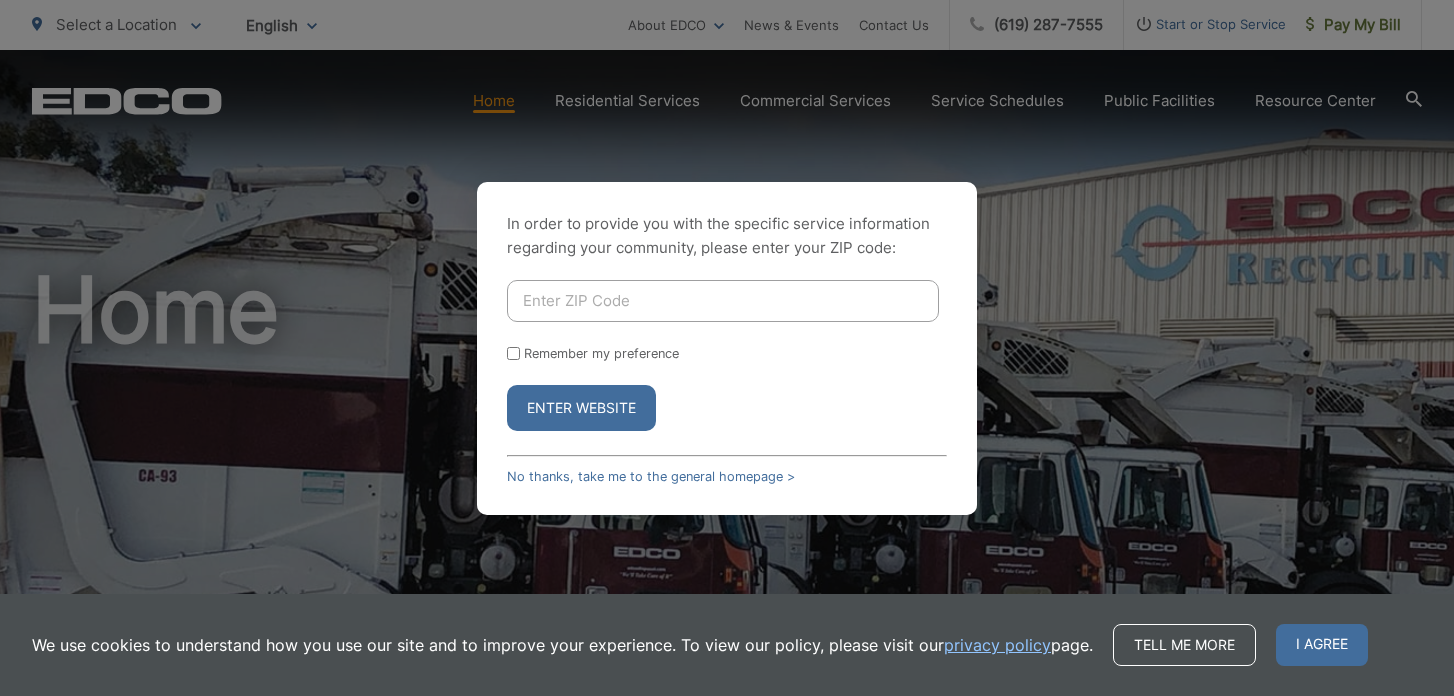scroll, scrollTop: 0, scrollLeft: 0, axis: both 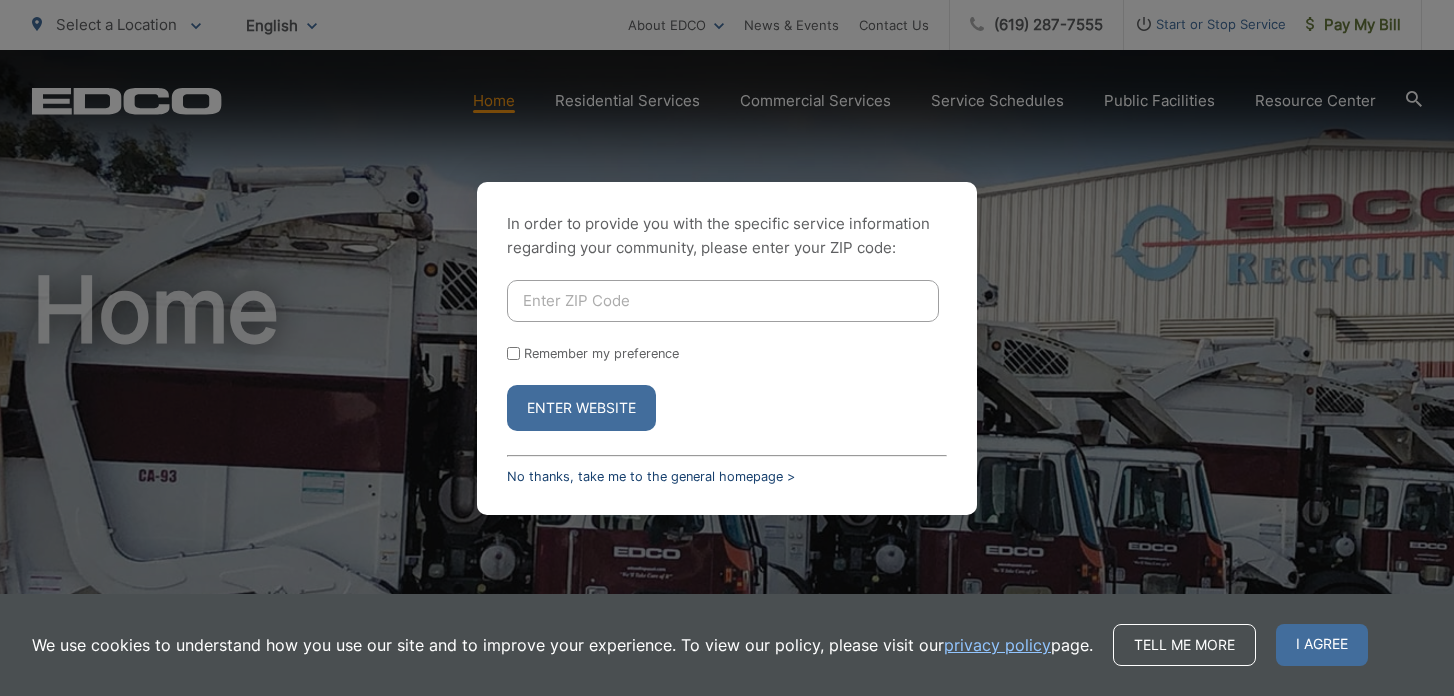 click on "No thanks, take me to the general homepage >" at bounding box center [651, 476] 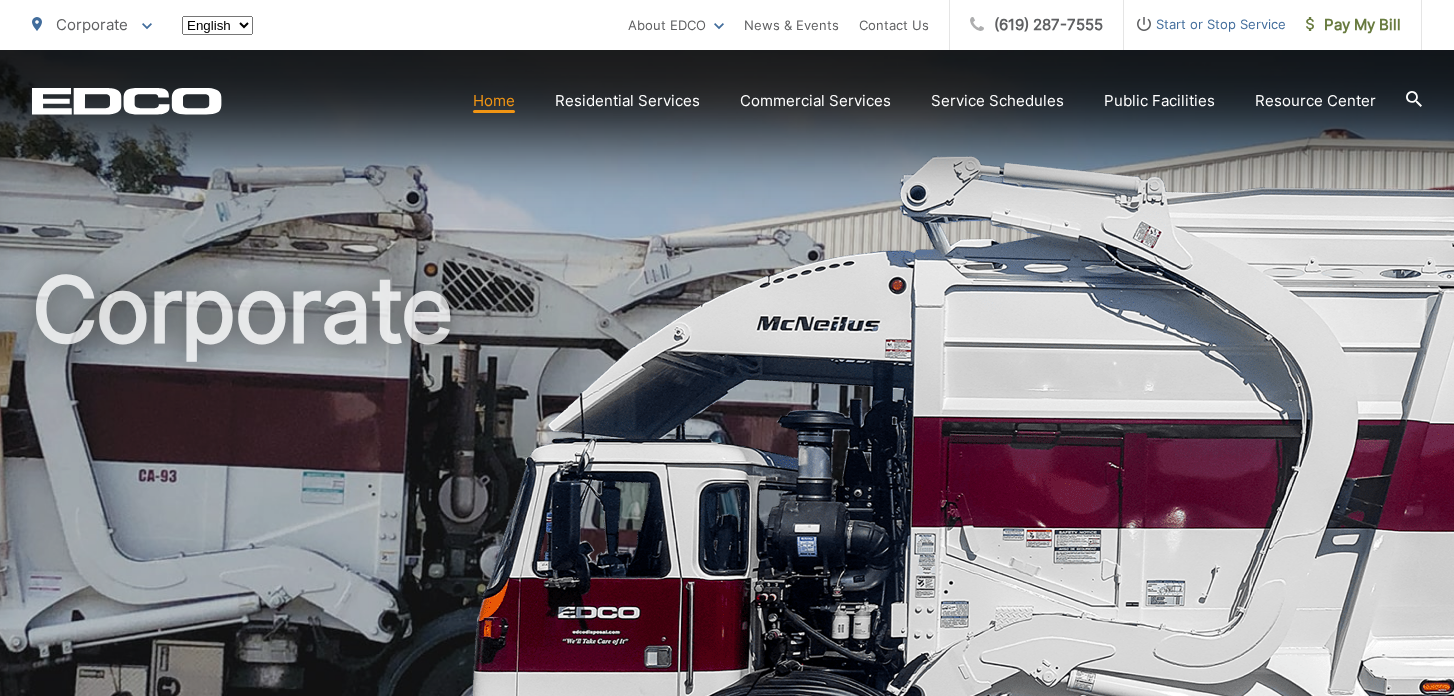 scroll, scrollTop: 0, scrollLeft: 0, axis: both 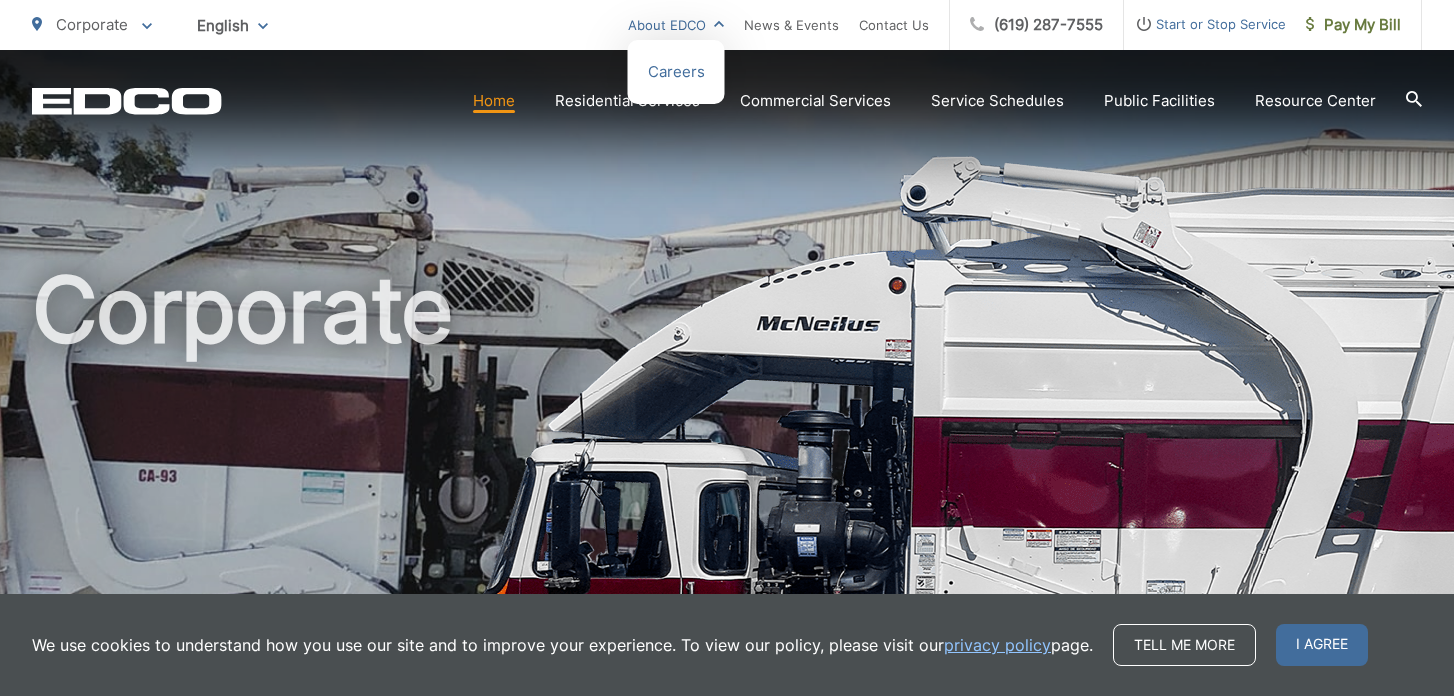click on "About EDCO" at bounding box center [676, 25] 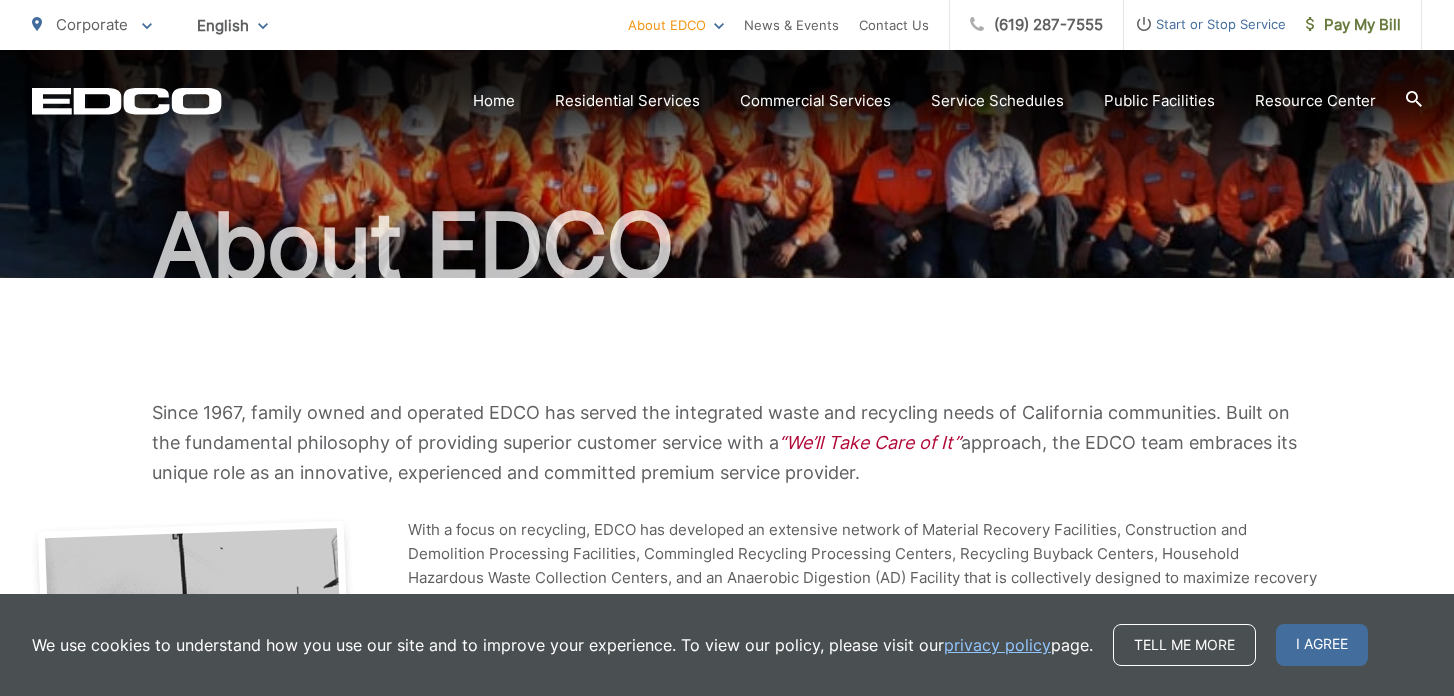 scroll, scrollTop: 0, scrollLeft: 0, axis: both 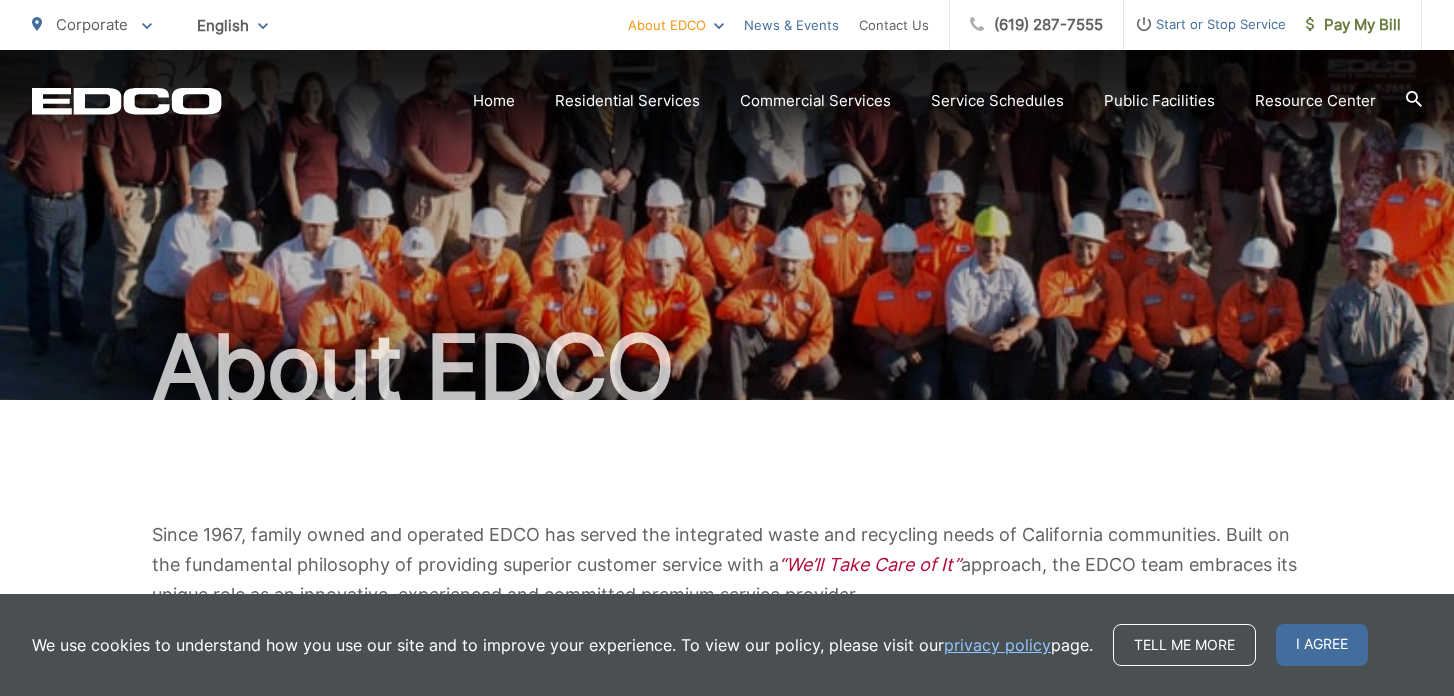 click on "News & Events" at bounding box center [791, 25] 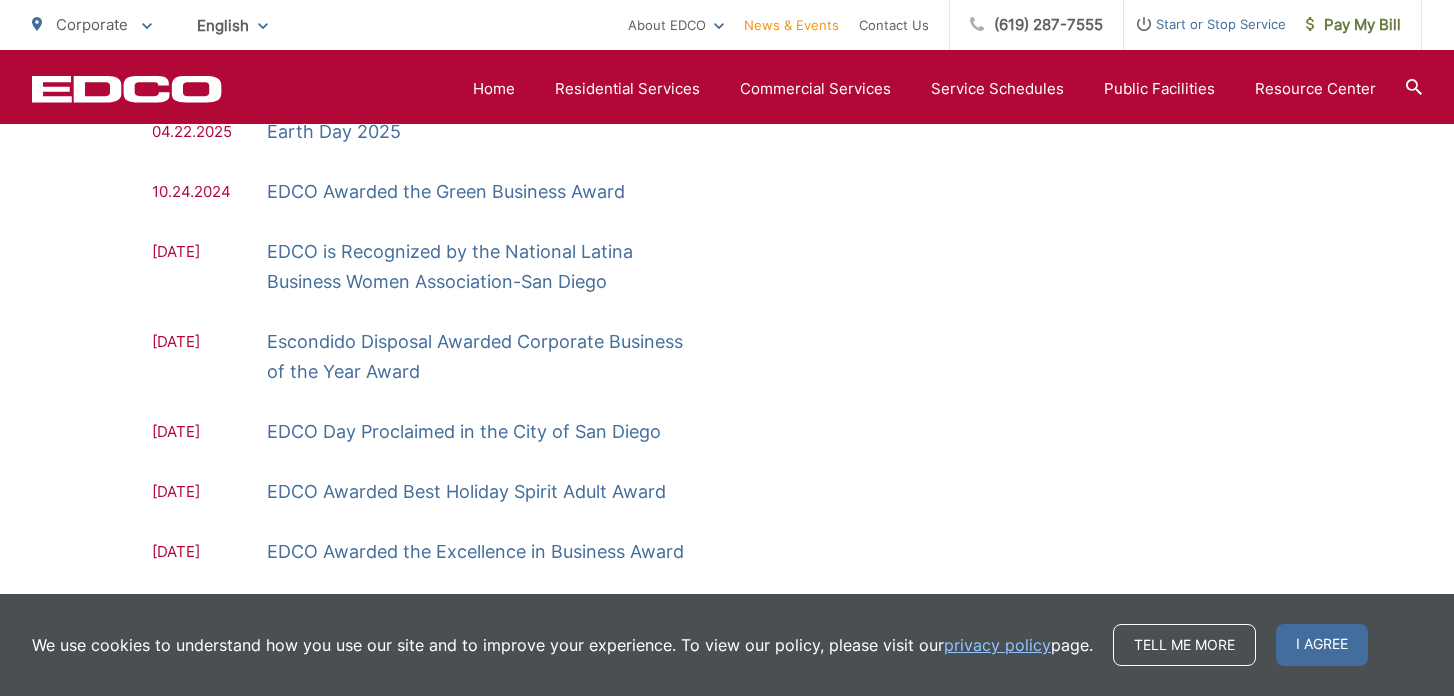 scroll, scrollTop: 684, scrollLeft: 0, axis: vertical 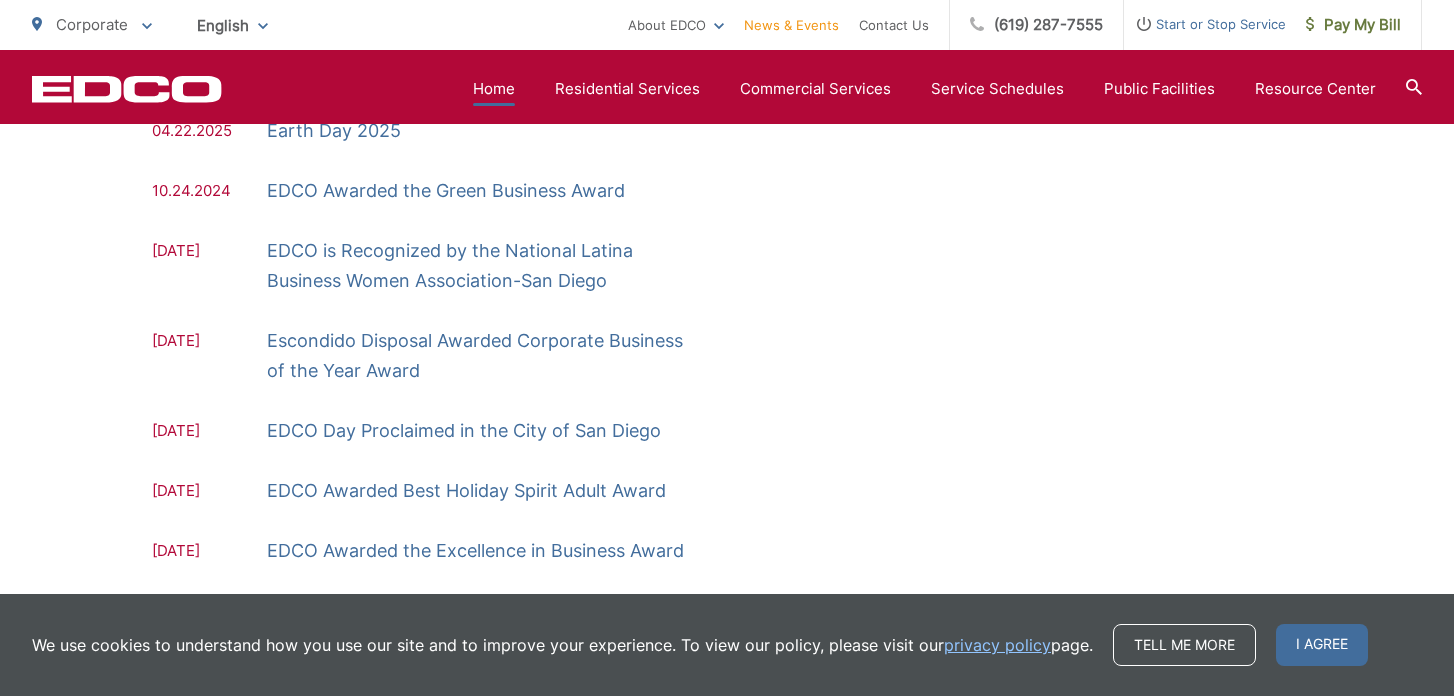 click on "Home" at bounding box center (494, 89) 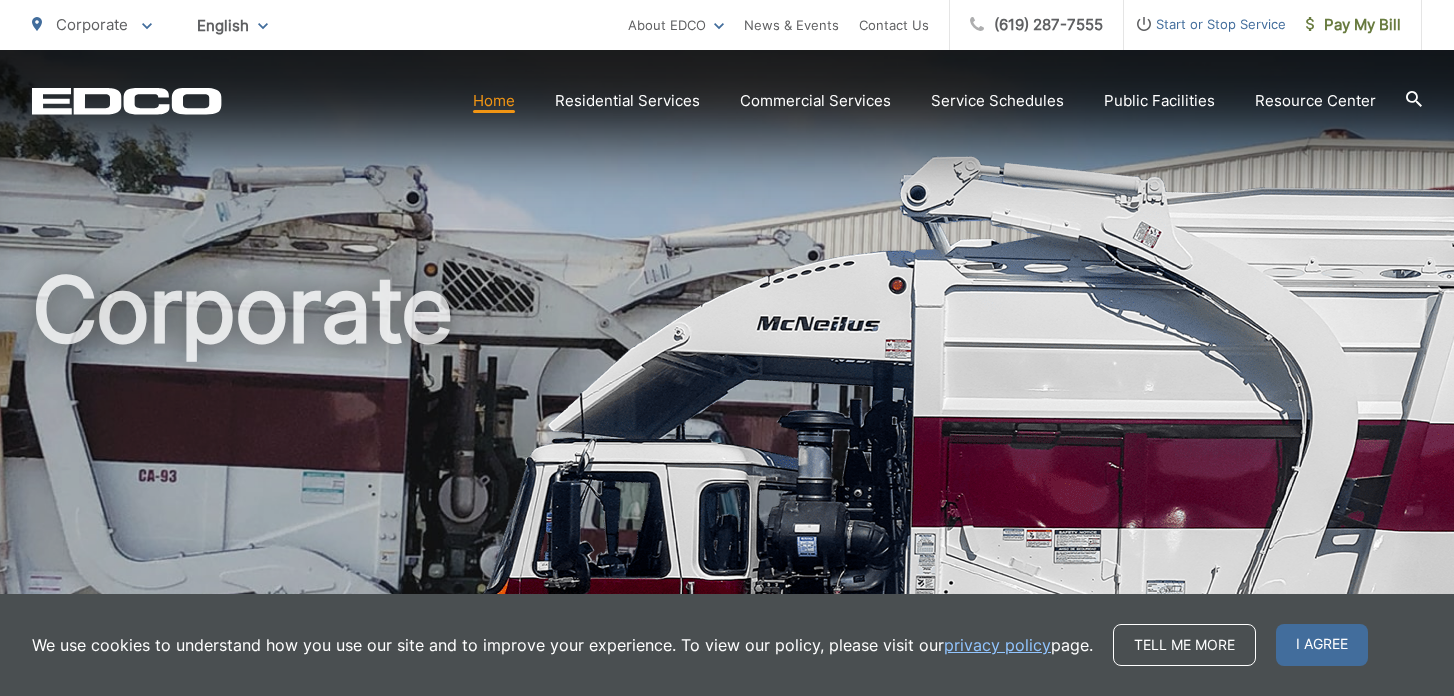 scroll, scrollTop: 0, scrollLeft: 0, axis: both 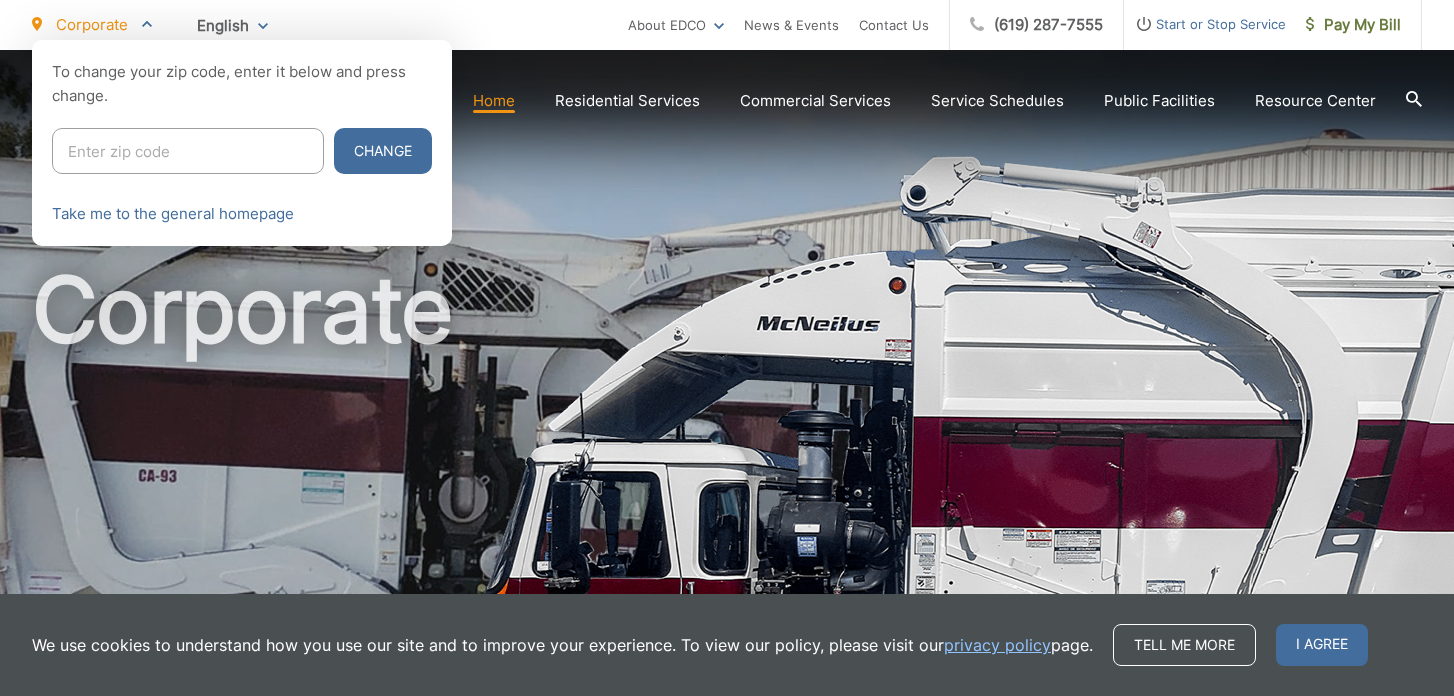 click on "Corporate" at bounding box center [92, 25] 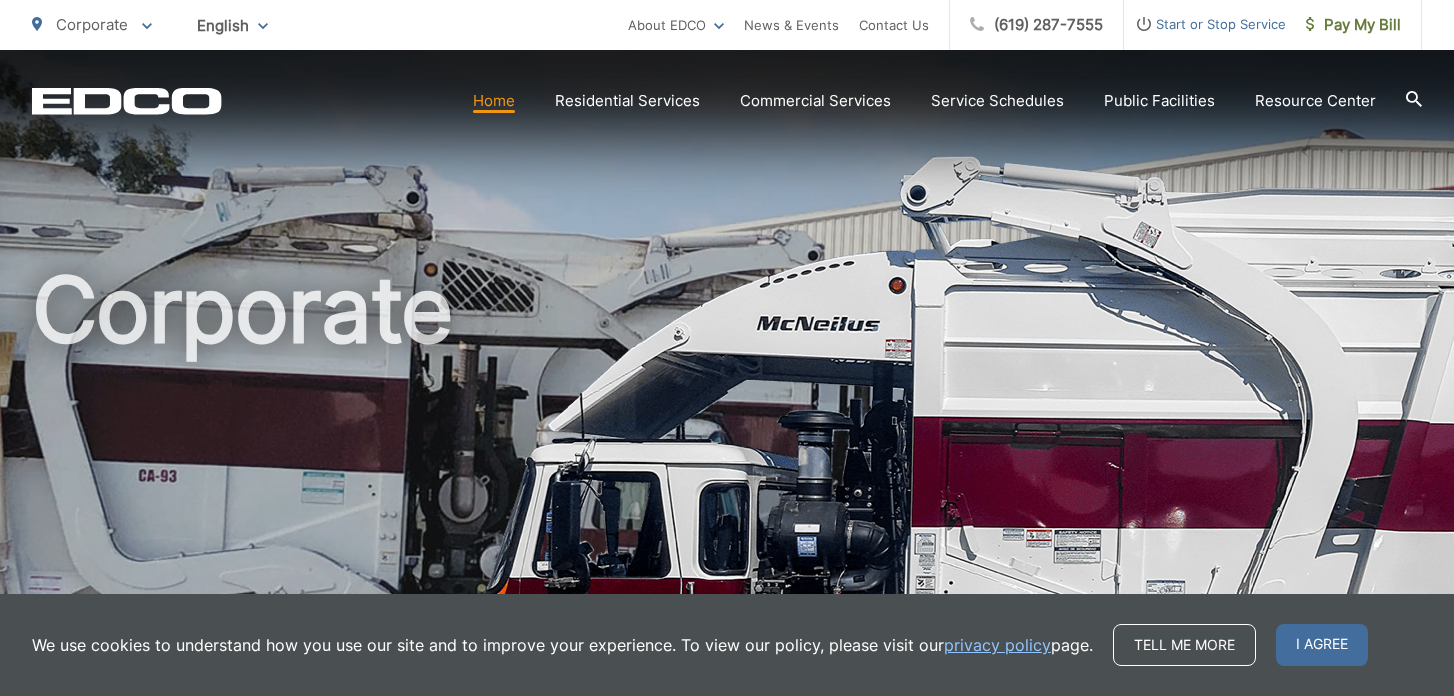 click on "EDCO Logo" 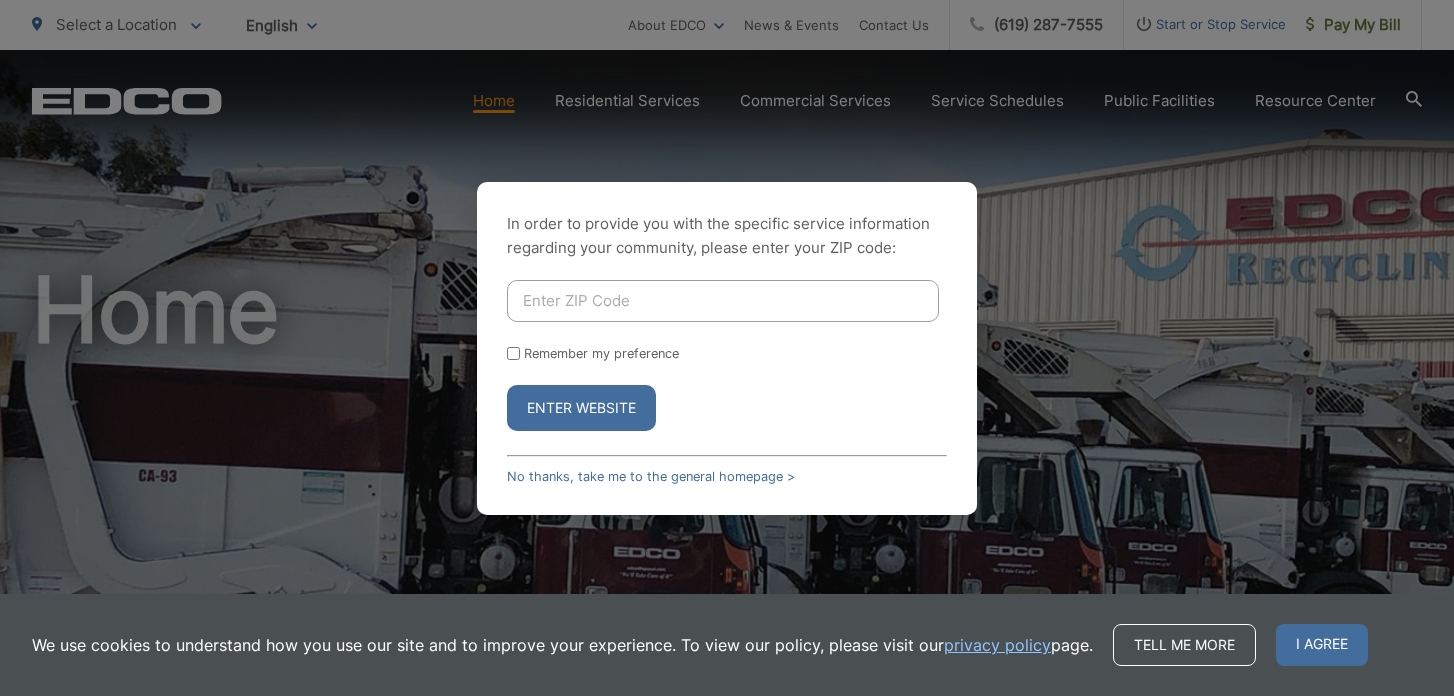 scroll, scrollTop: 0, scrollLeft: 0, axis: both 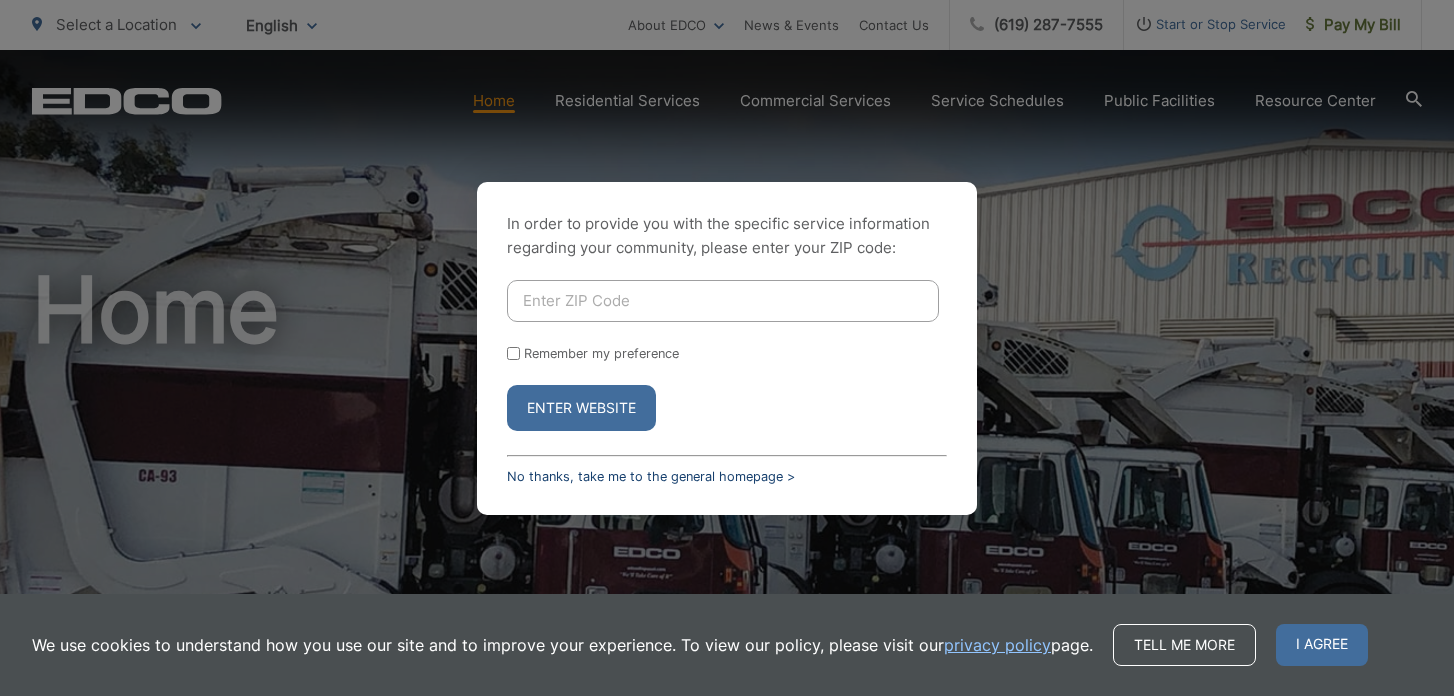 click on "No thanks, take me to the general homepage >" at bounding box center [651, 476] 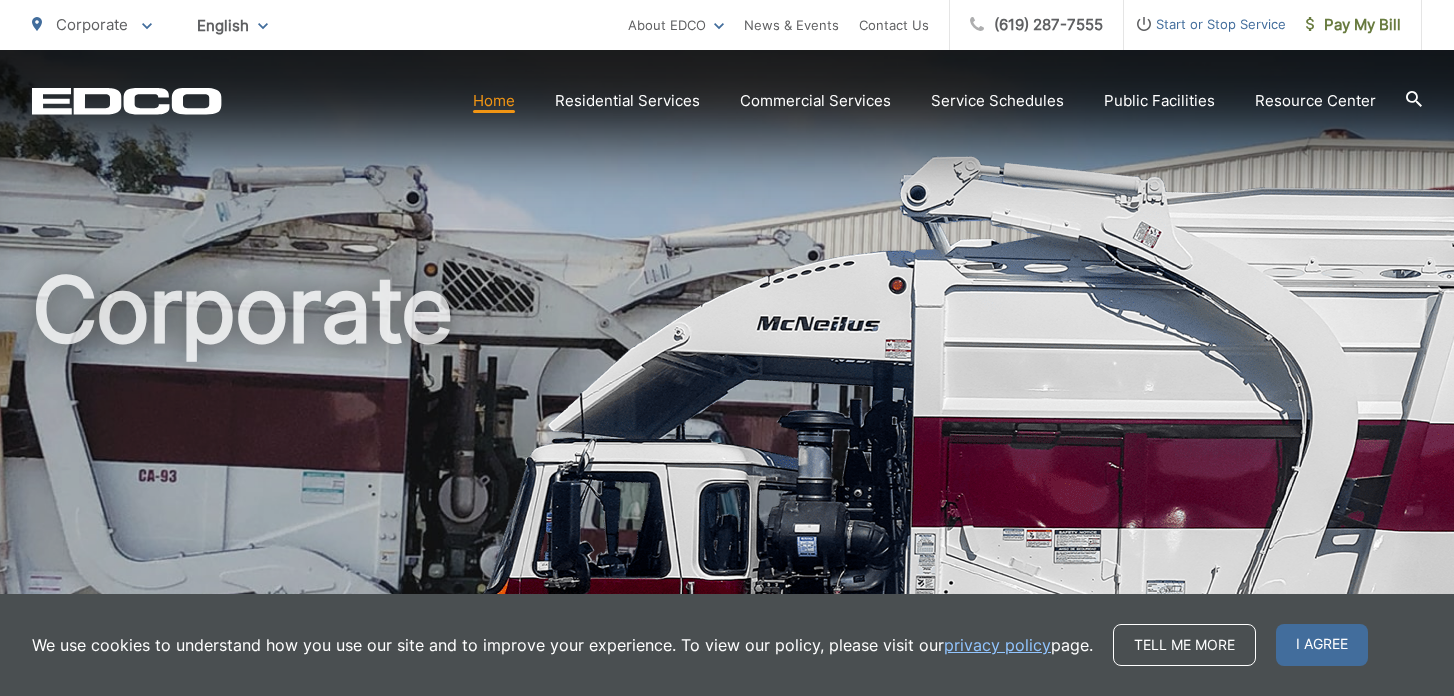 scroll, scrollTop: 0, scrollLeft: 0, axis: both 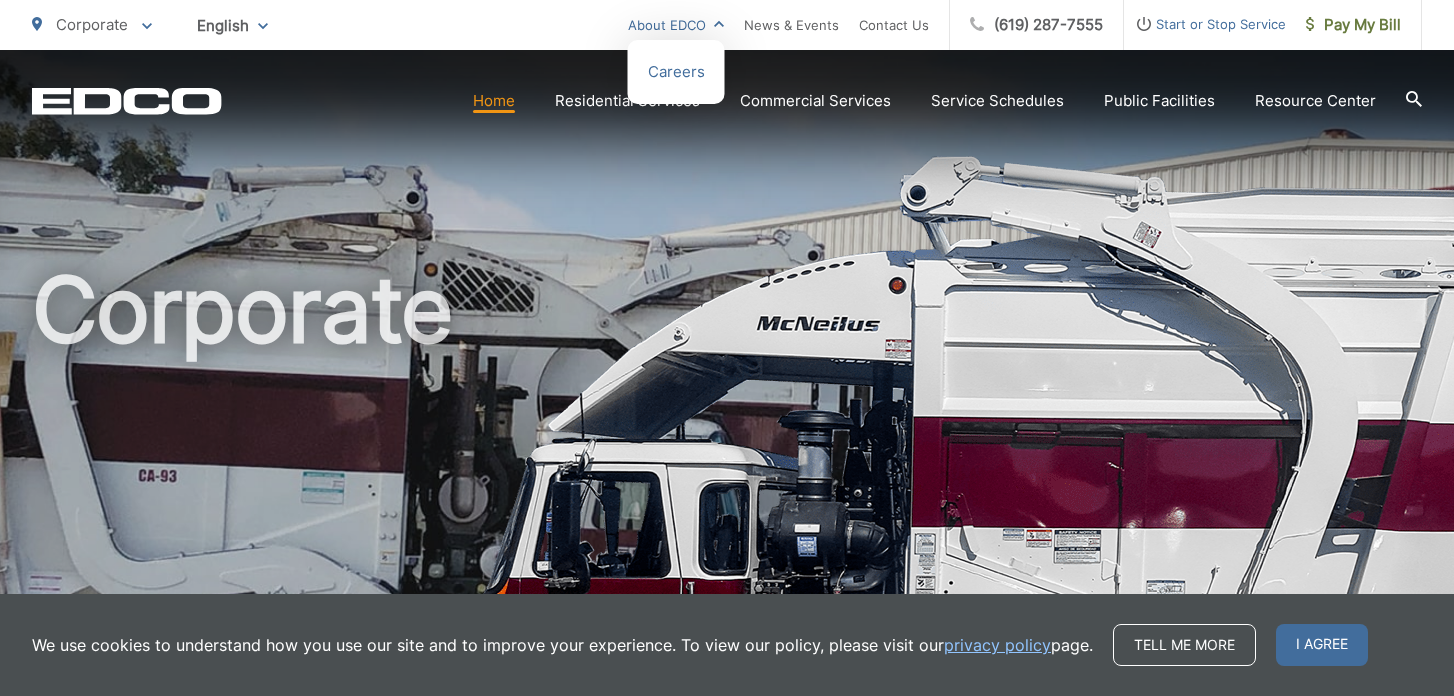 click on "About EDCO" at bounding box center (676, 25) 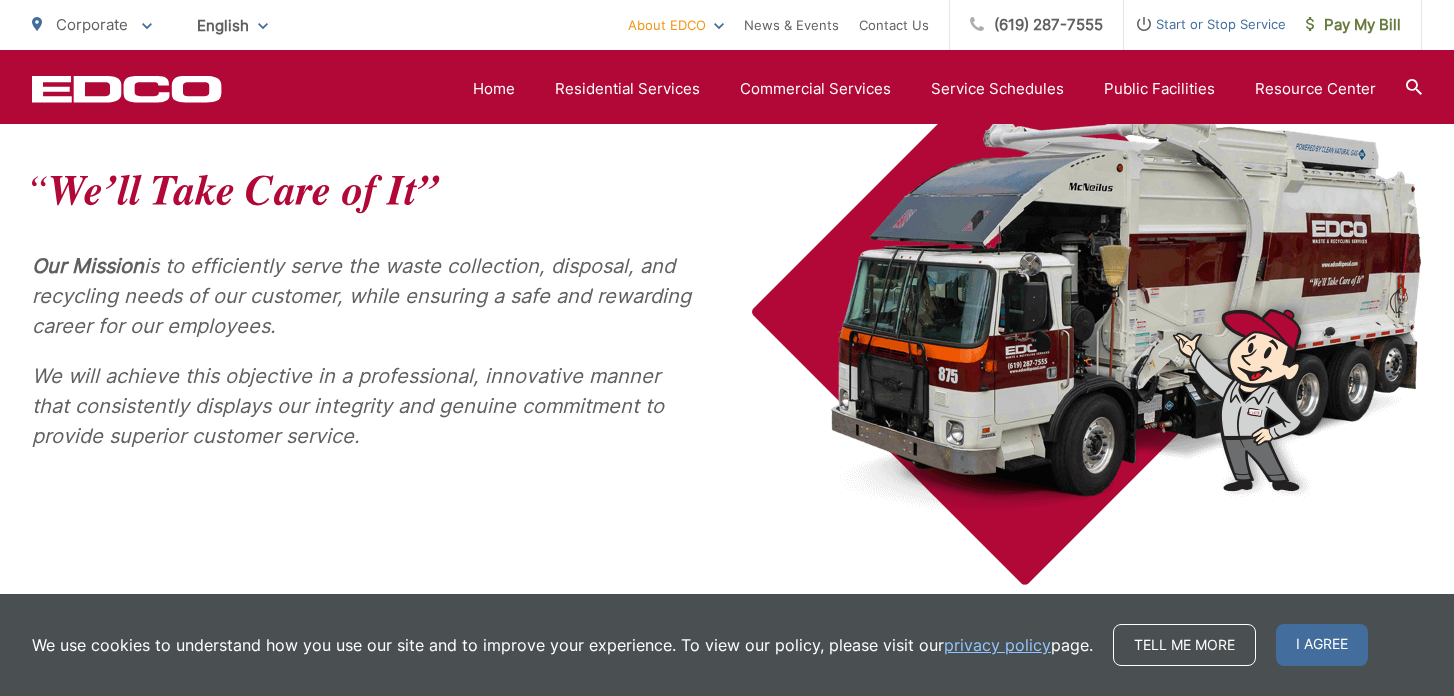 scroll, scrollTop: 897, scrollLeft: 0, axis: vertical 